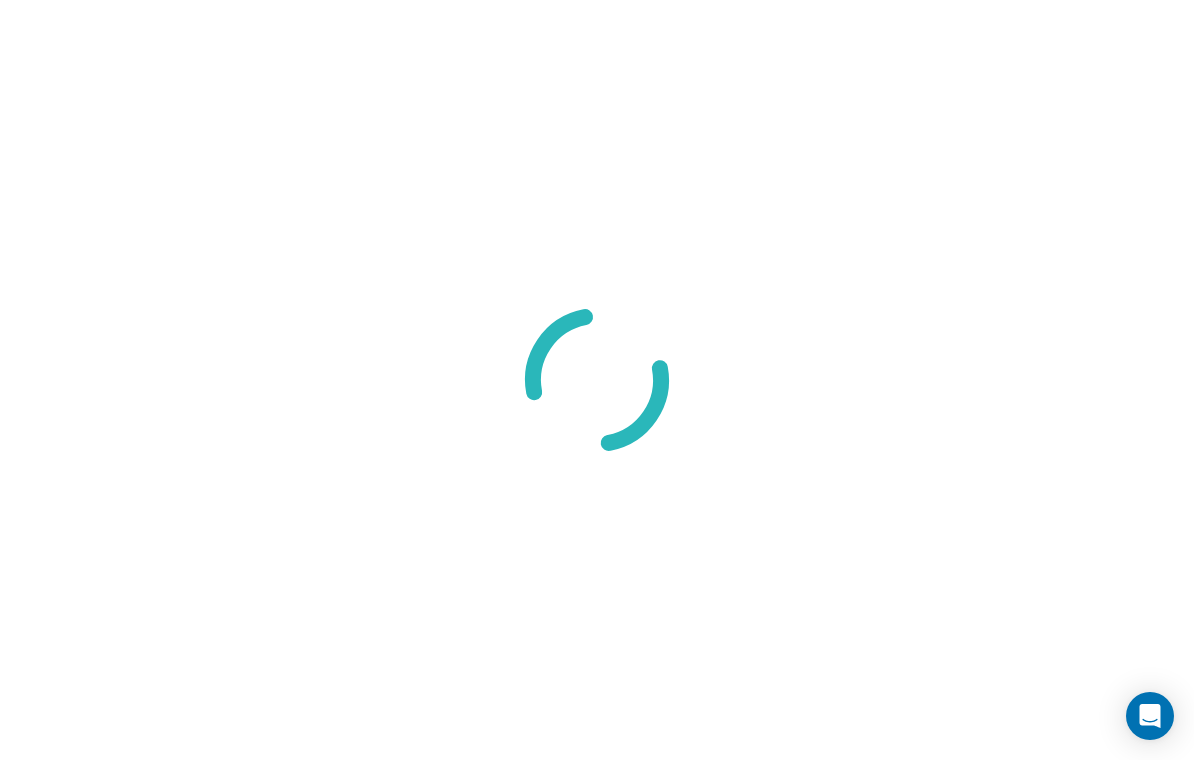 scroll, scrollTop: 0, scrollLeft: 0, axis: both 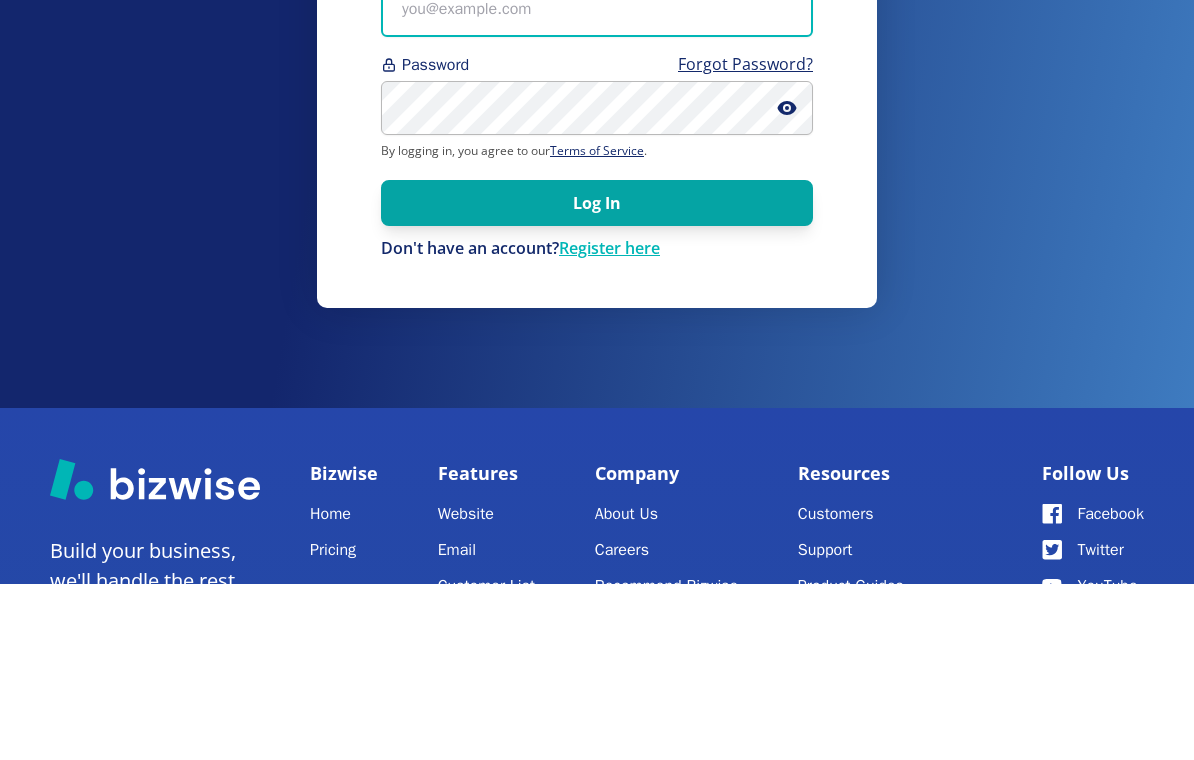 type on "Moseleyfence@yahoo.com" 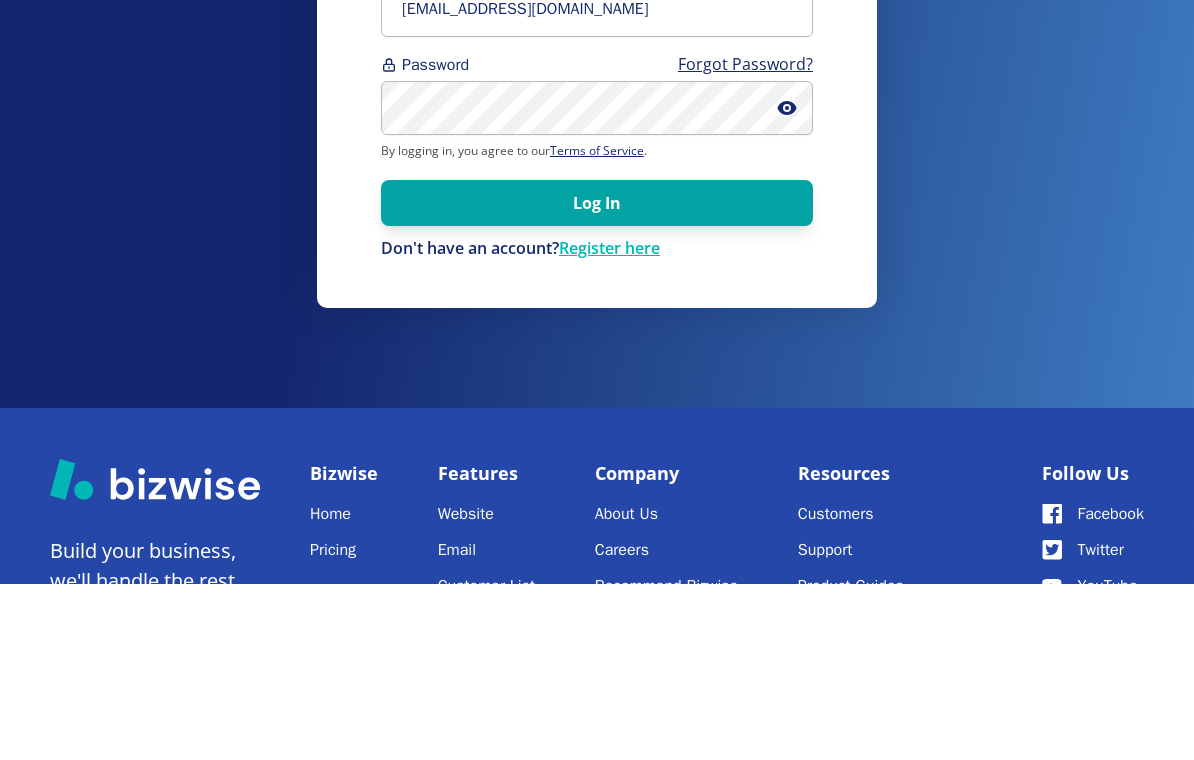 click on "Log In" at bounding box center [597, 379] 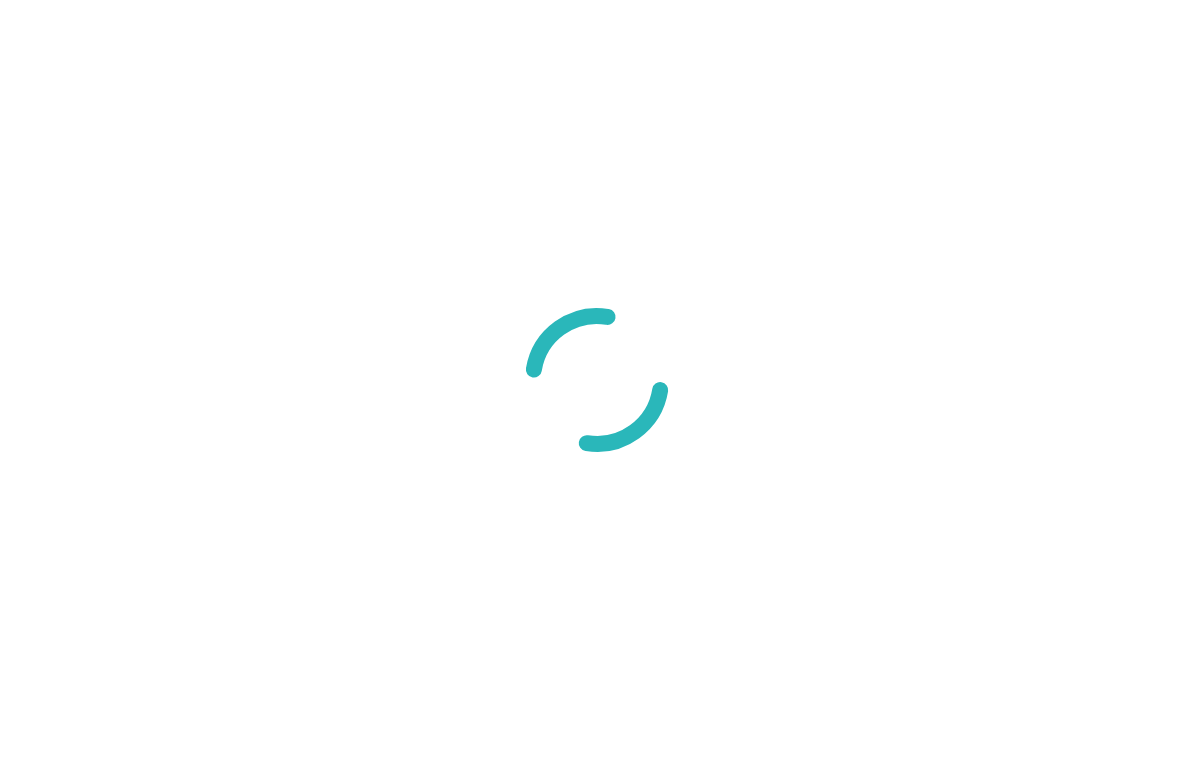 scroll, scrollTop: 0, scrollLeft: 0, axis: both 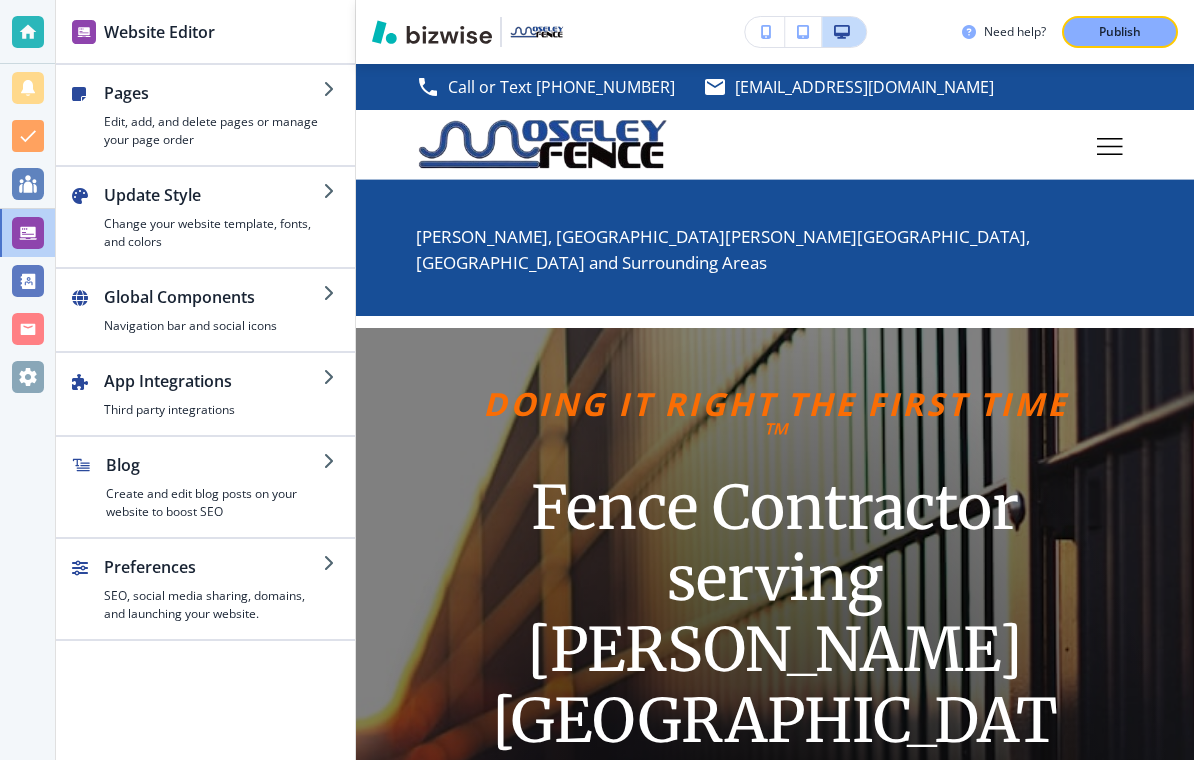 click on "Change your website template, fonts, and colors" at bounding box center [213, 233] 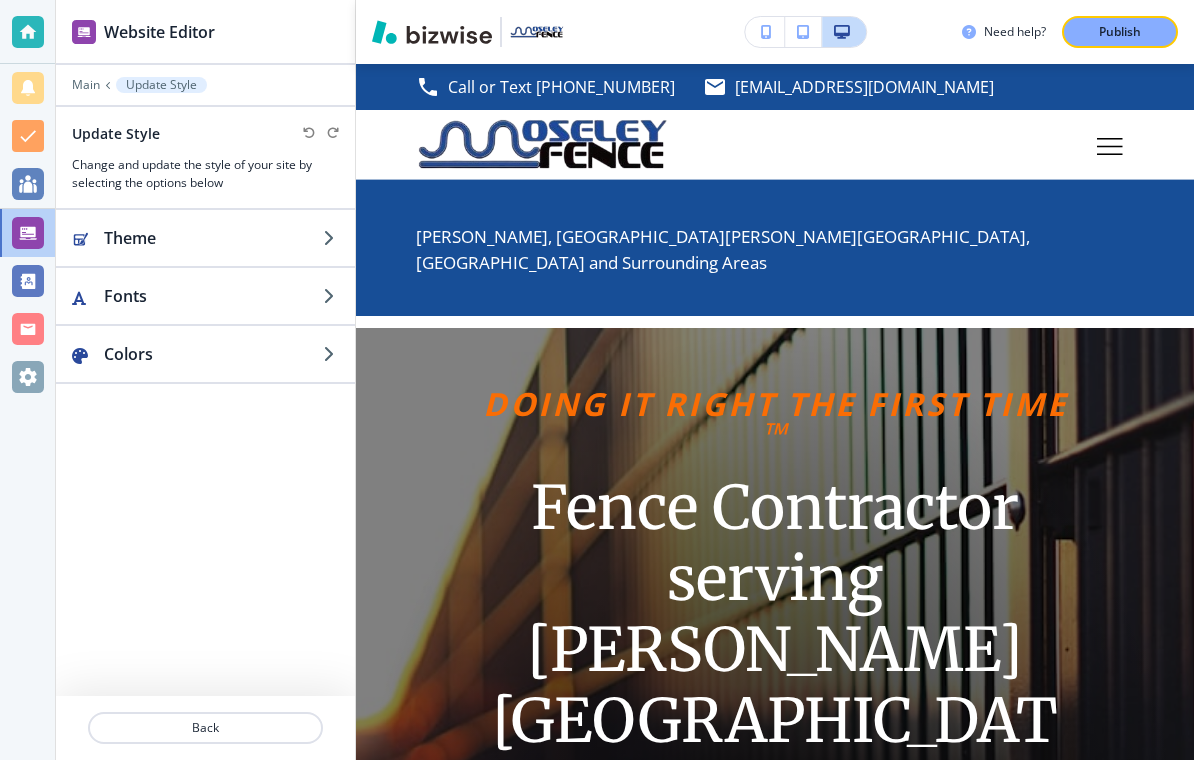 click on "Theme" at bounding box center [213, 238] 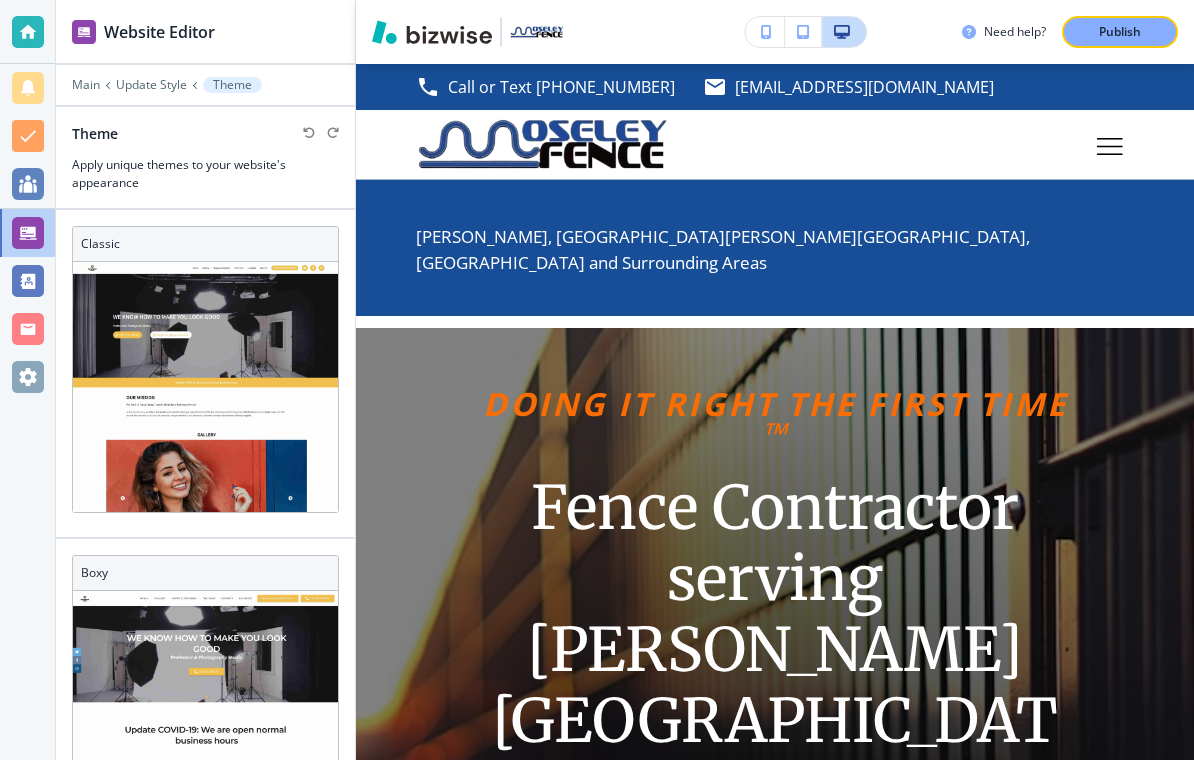 scroll, scrollTop: 0, scrollLeft: 0, axis: both 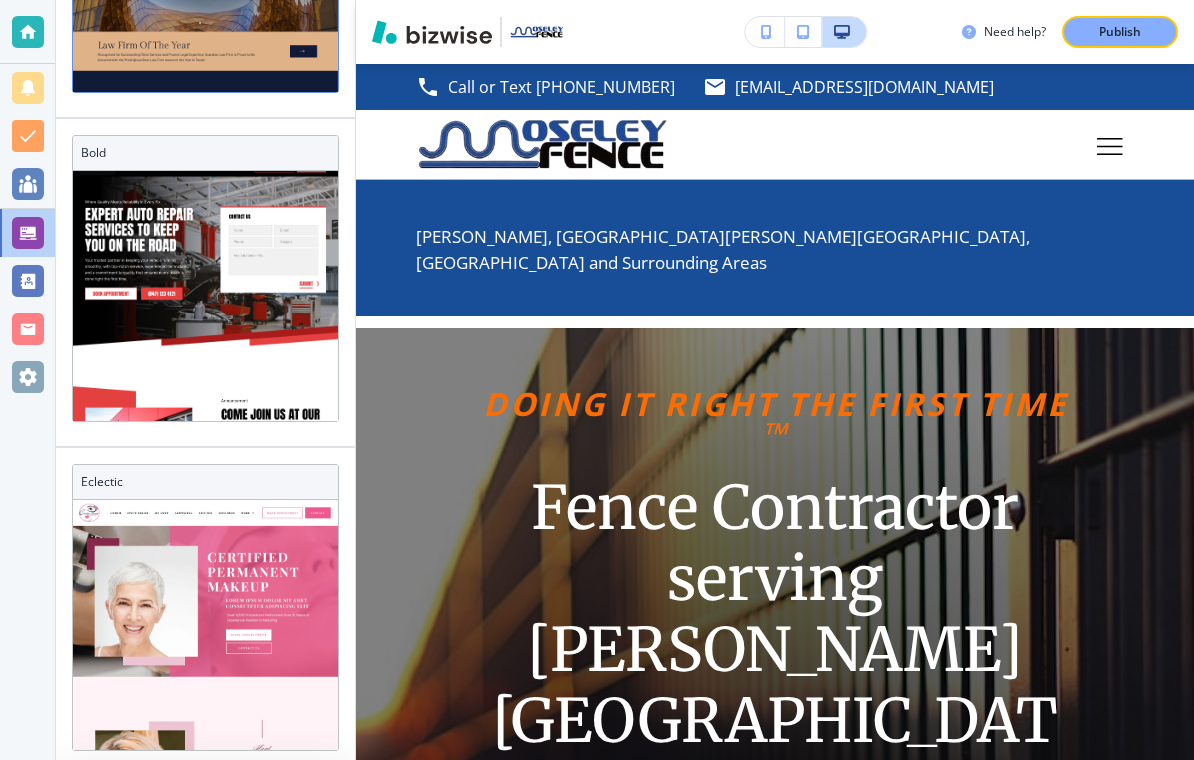 click at bounding box center [205, 1903] 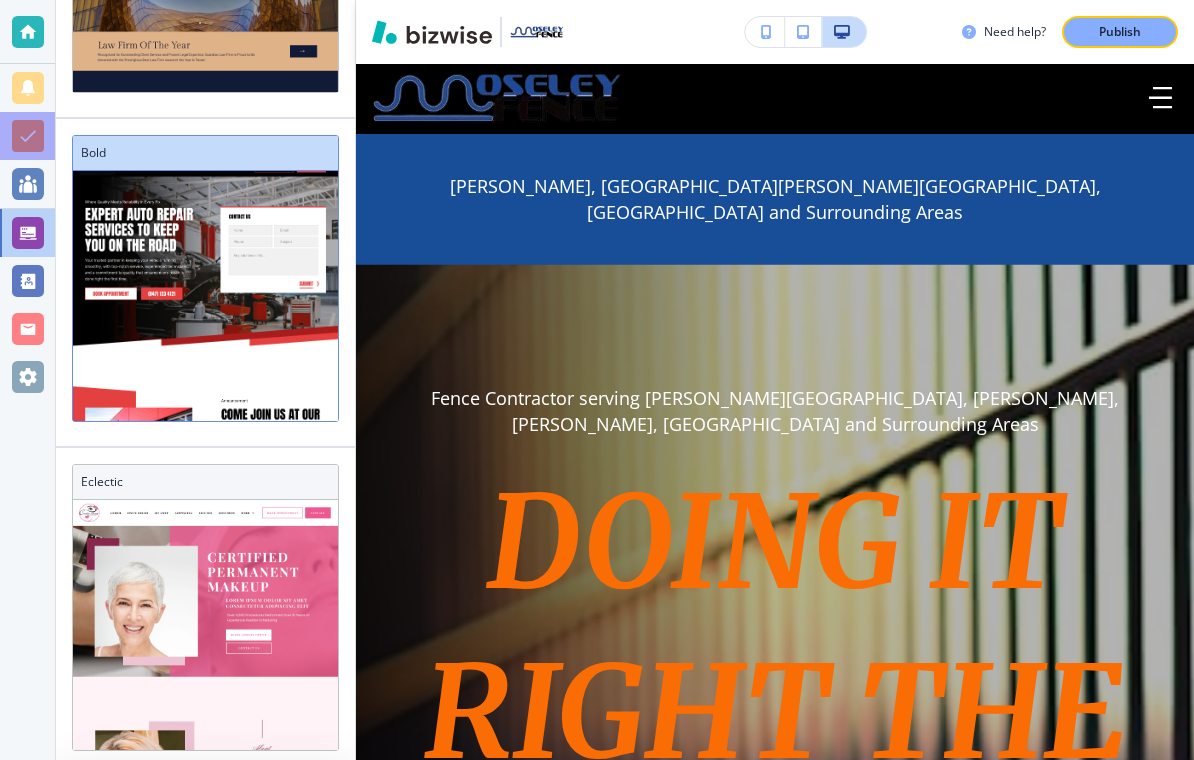 click at bounding box center (28, 136) 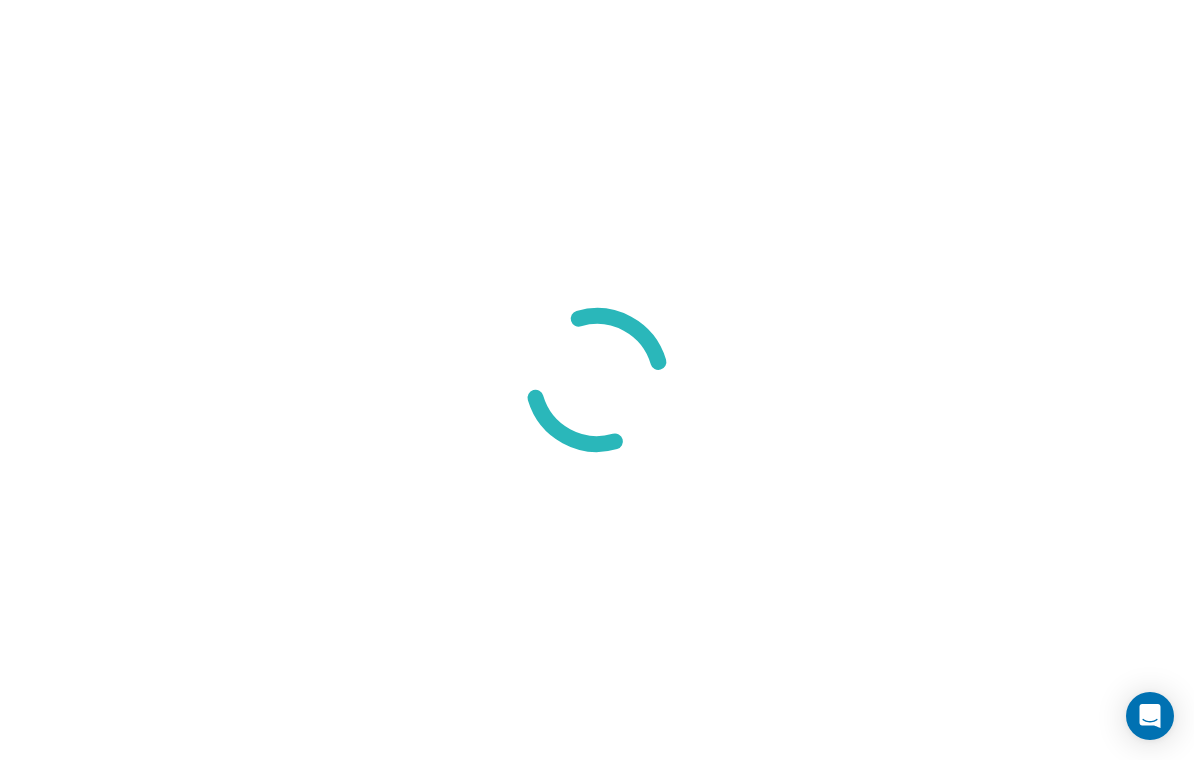 scroll, scrollTop: 0, scrollLeft: 0, axis: both 